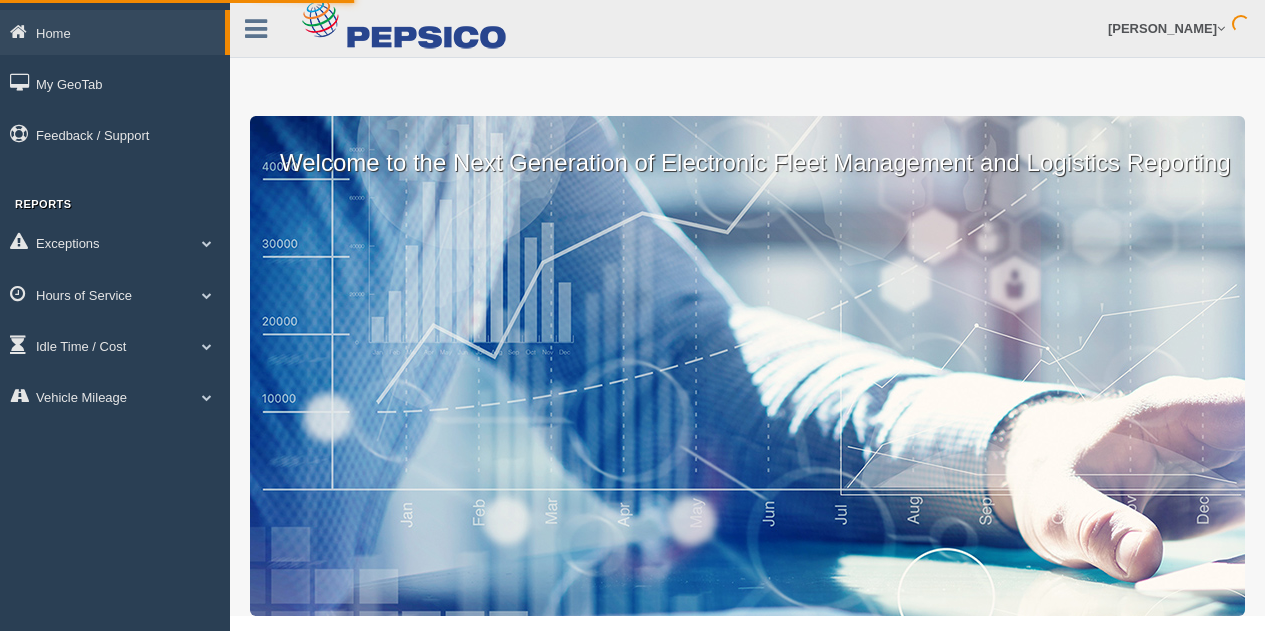 scroll, scrollTop: 0, scrollLeft: 0, axis: both 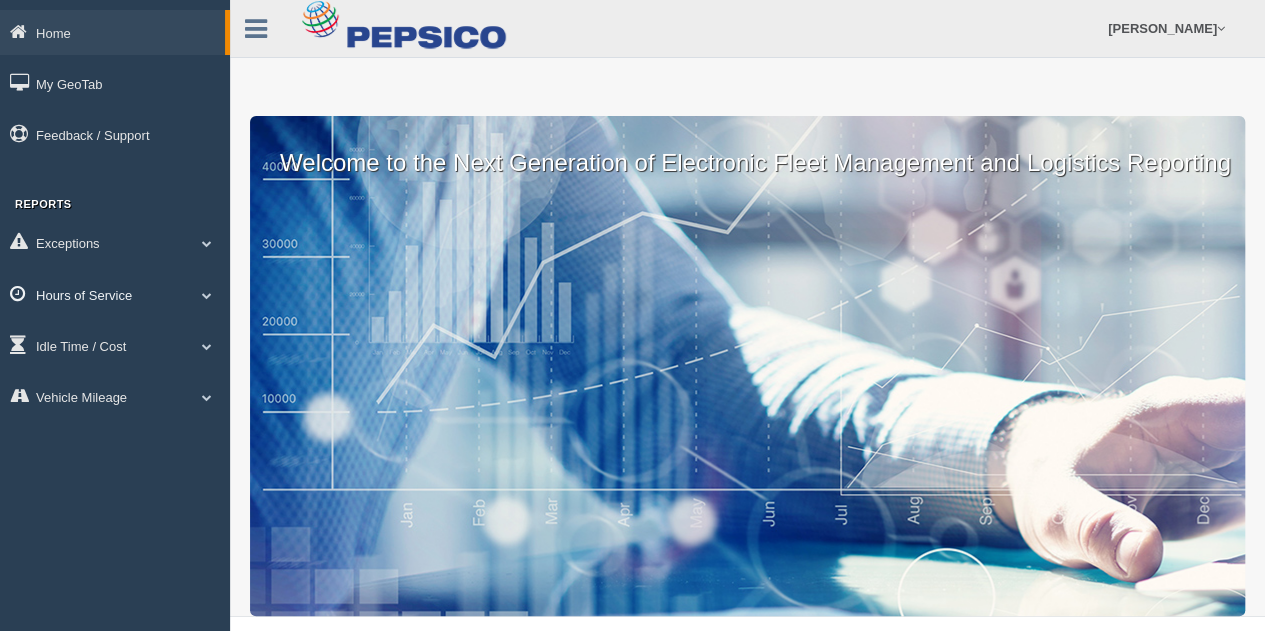 click on "Hours of Service" at bounding box center (115, 294) 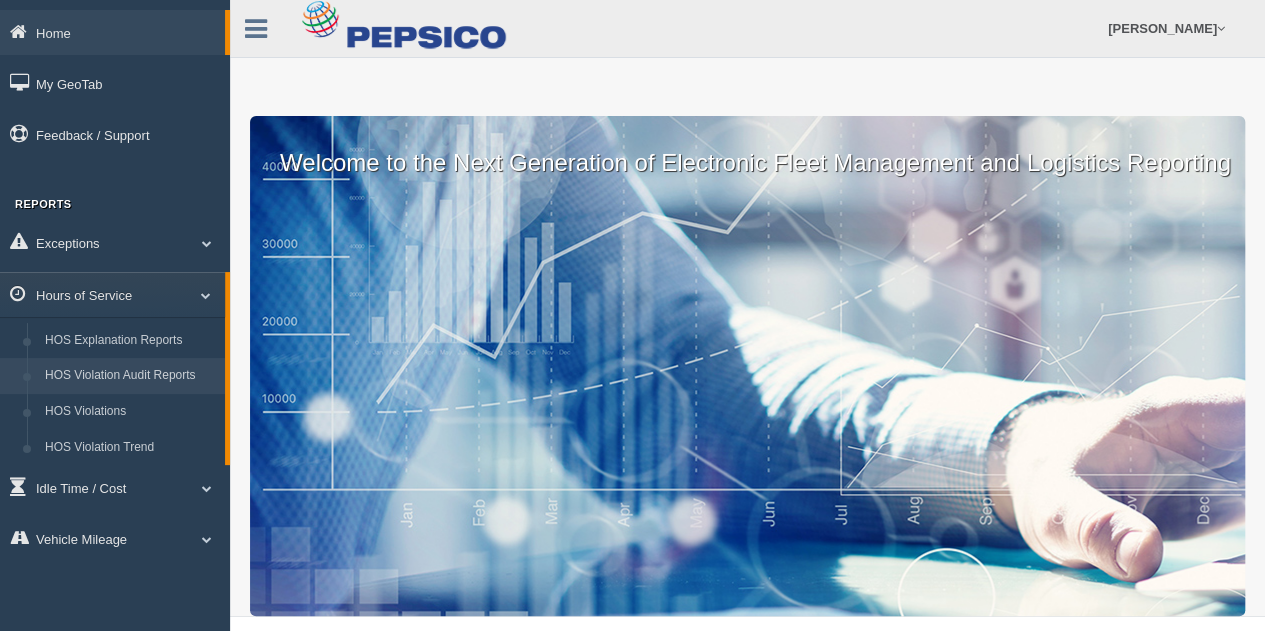 click on "HOS Violation Audit Reports" at bounding box center [130, 376] 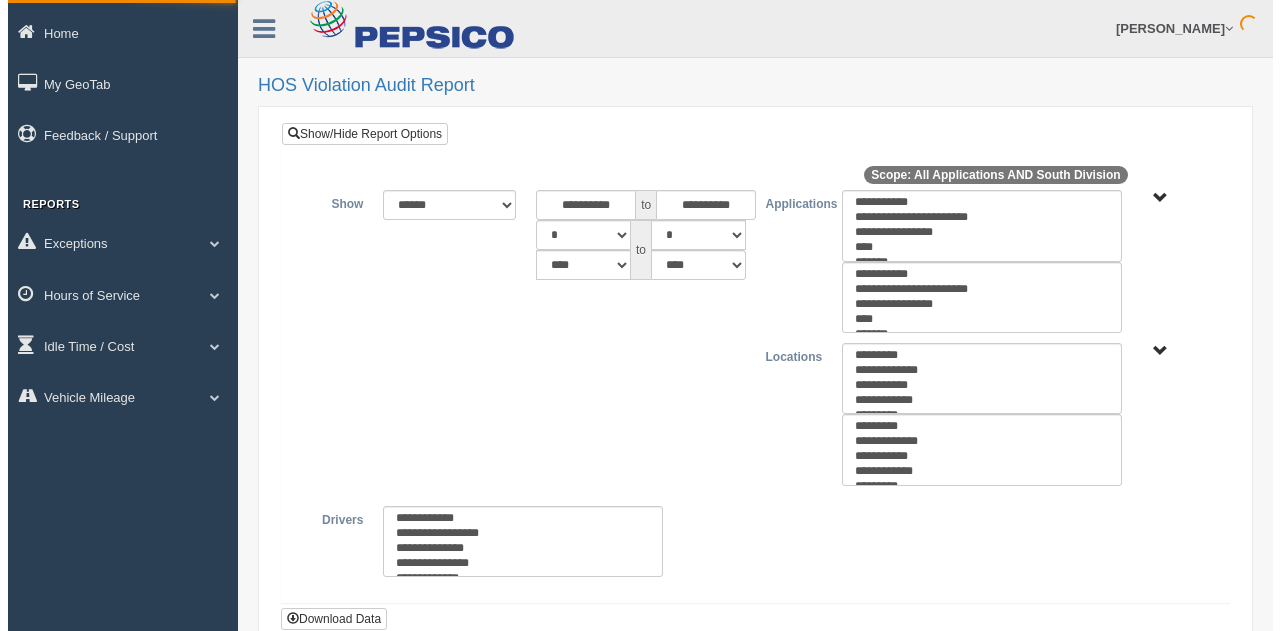 scroll, scrollTop: 0, scrollLeft: 0, axis: both 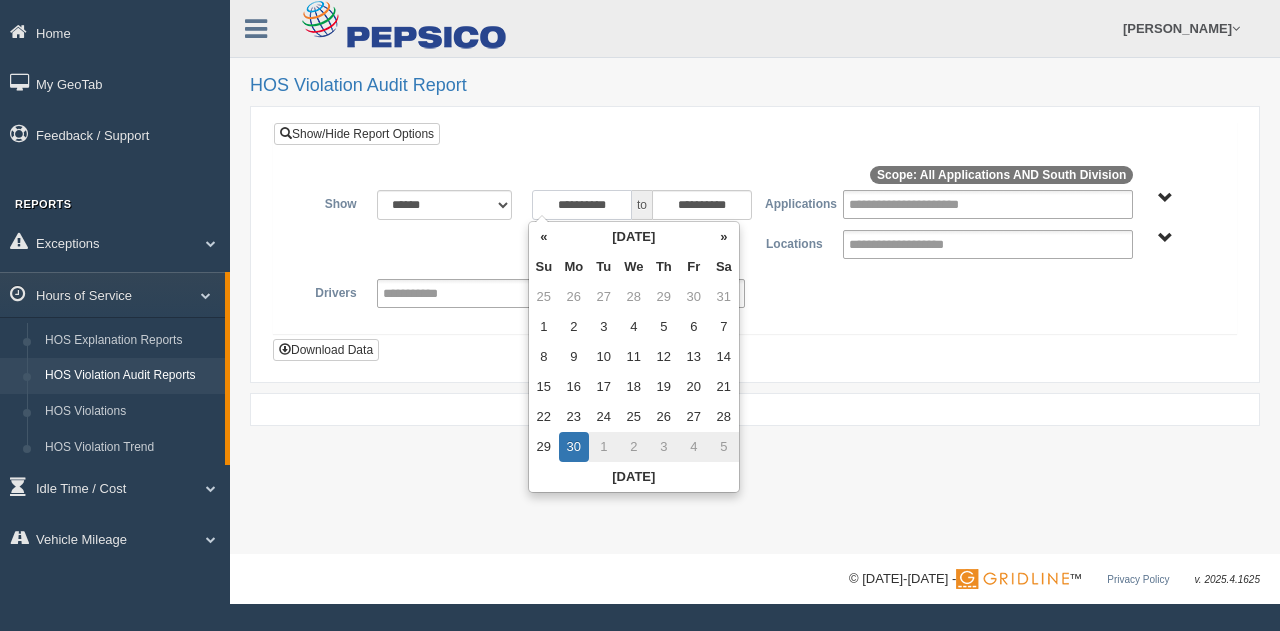 click on "**********" at bounding box center [582, 205] 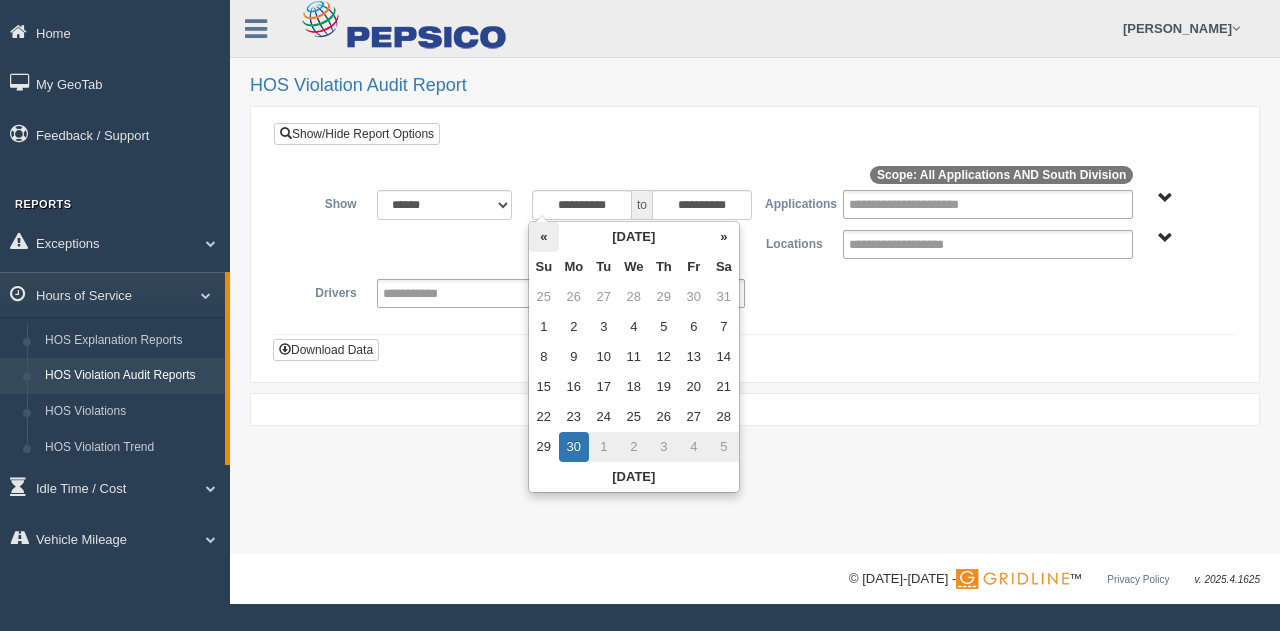 click on "«" at bounding box center [544, 237] 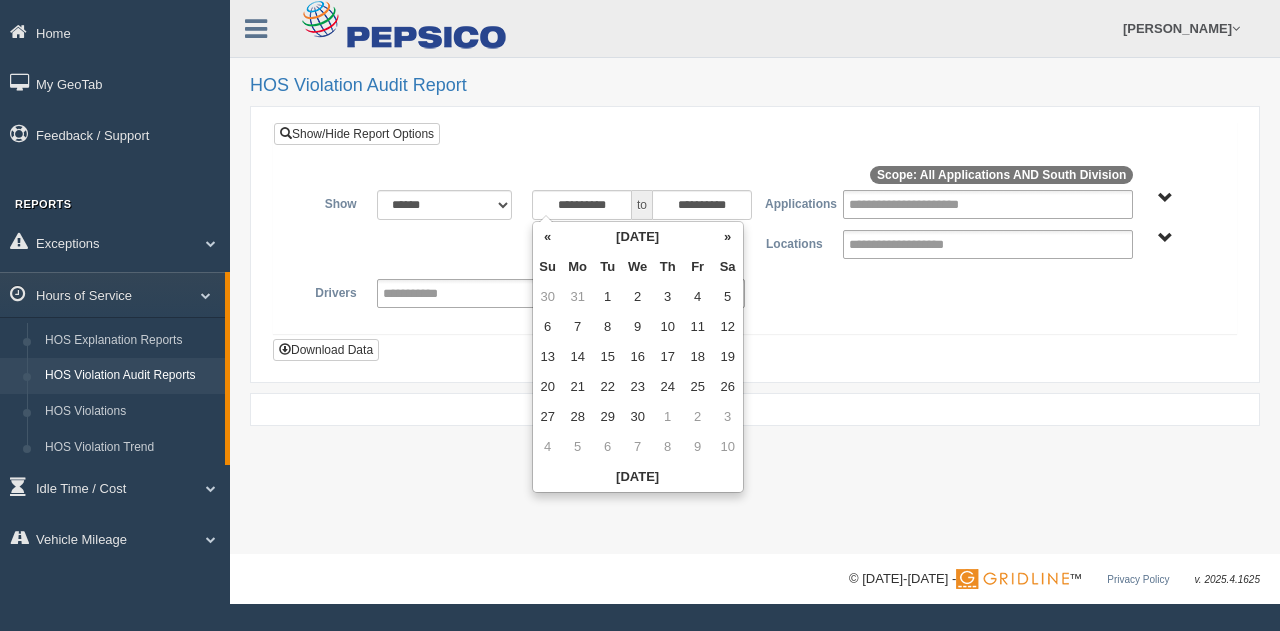 click on "«" at bounding box center (548, 237) 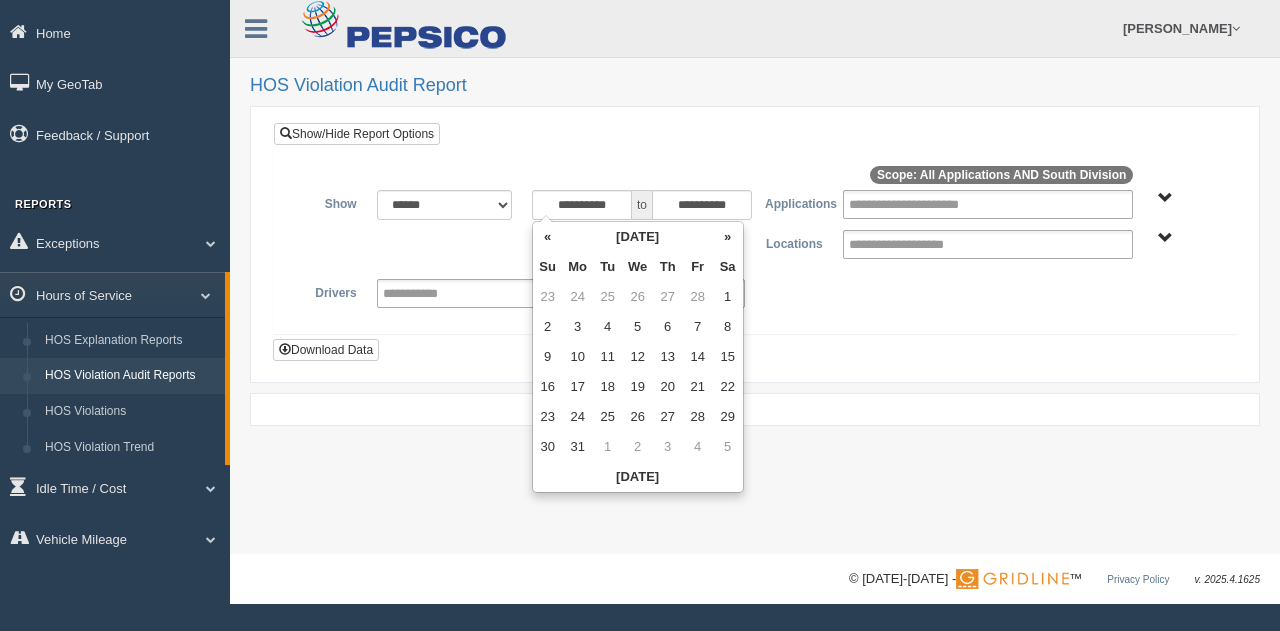 click on "«" at bounding box center [548, 237] 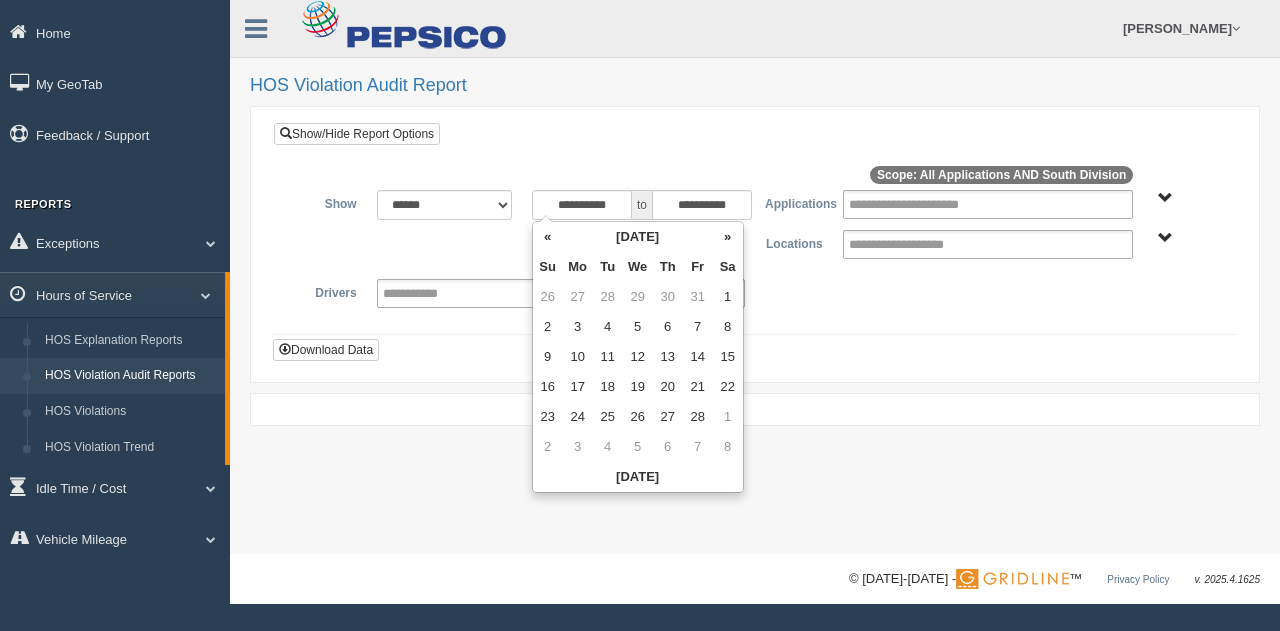 click on "«" at bounding box center [548, 237] 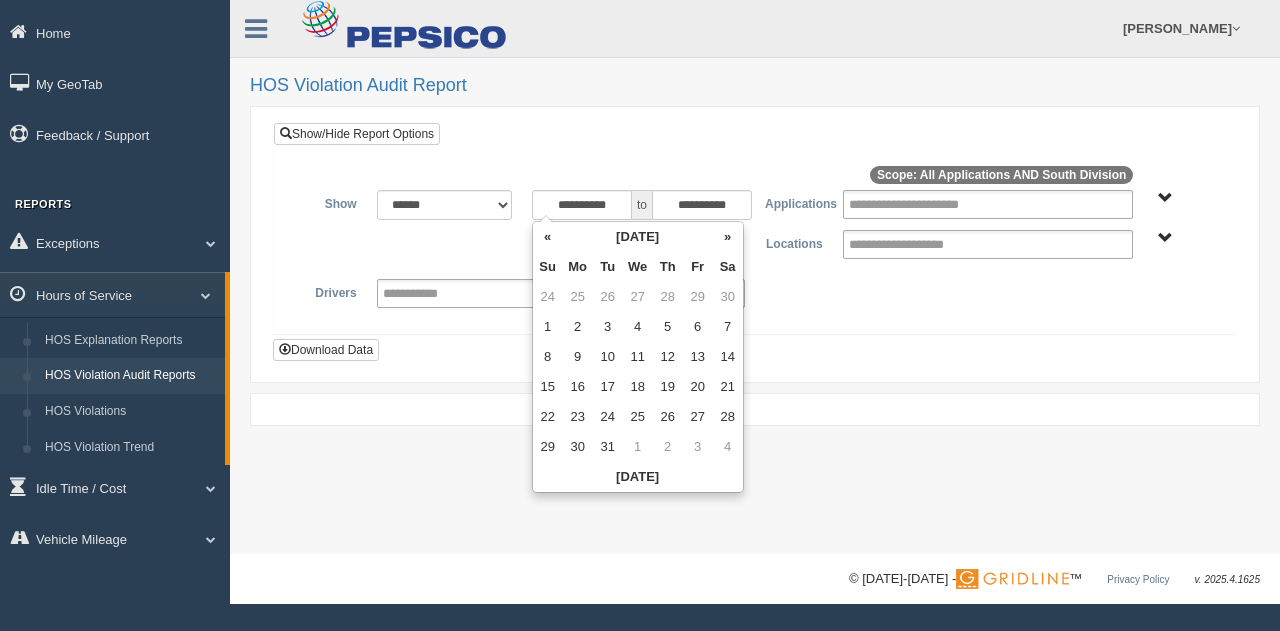 click on "«" at bounding box center (548, 237) 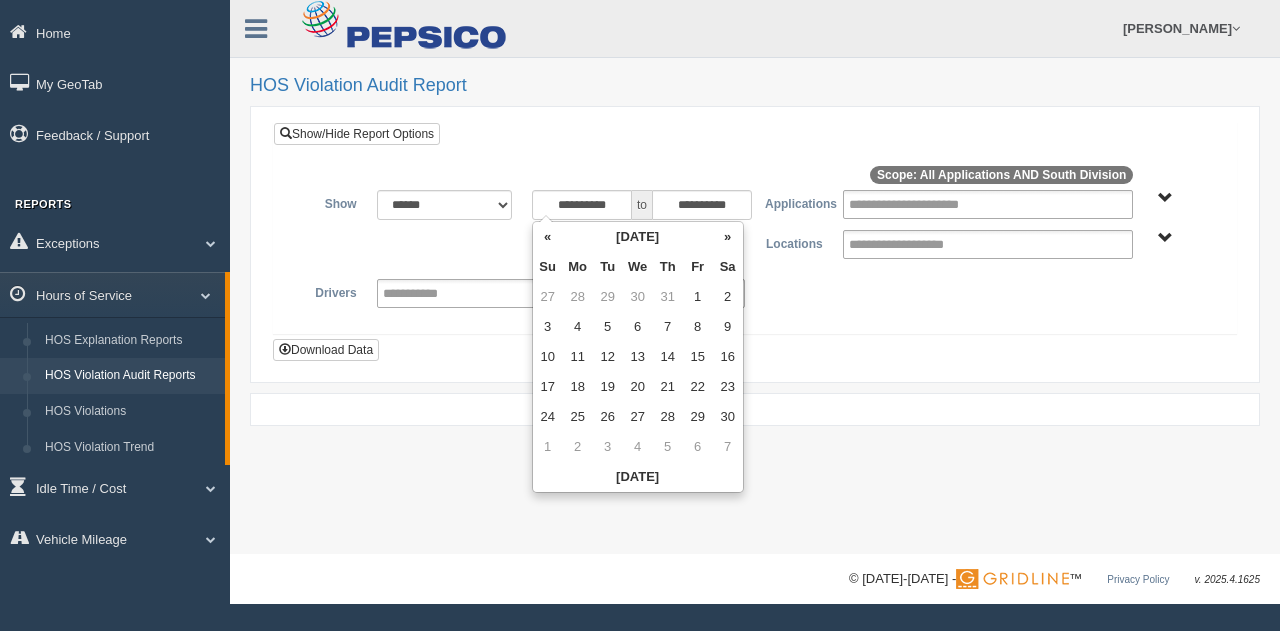 click on "«" at bounding box center [548, 237] 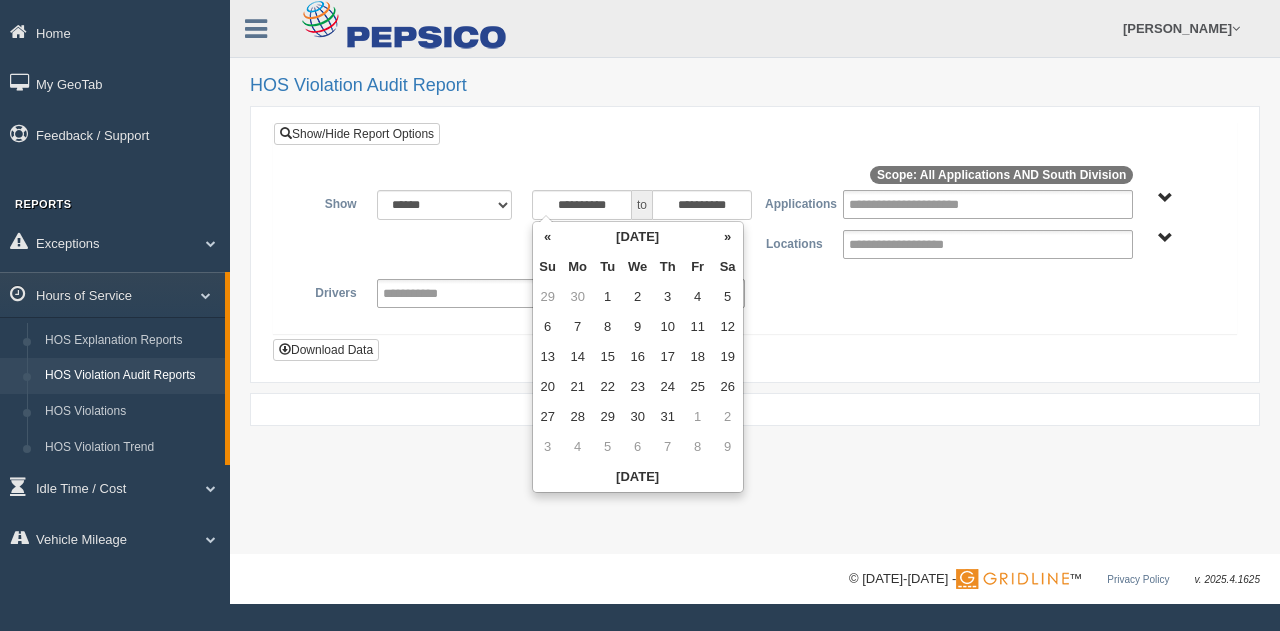 click on "«" at bounding box center (548, 237) 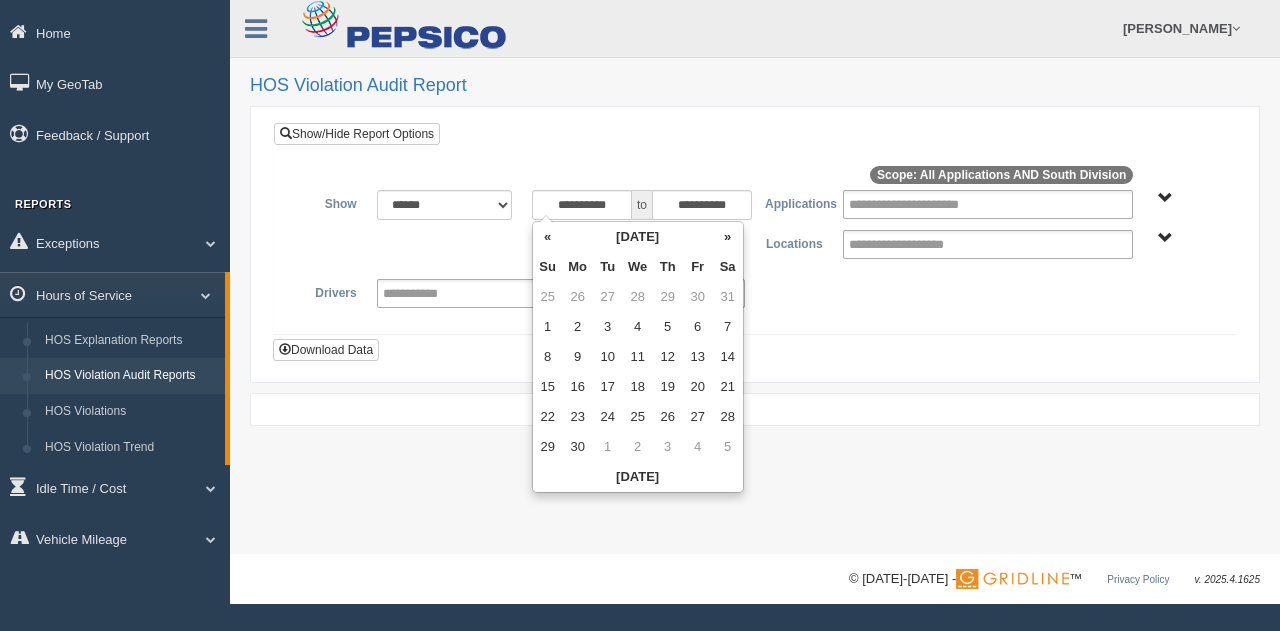 click on "«" at bounding box center [548, 237] 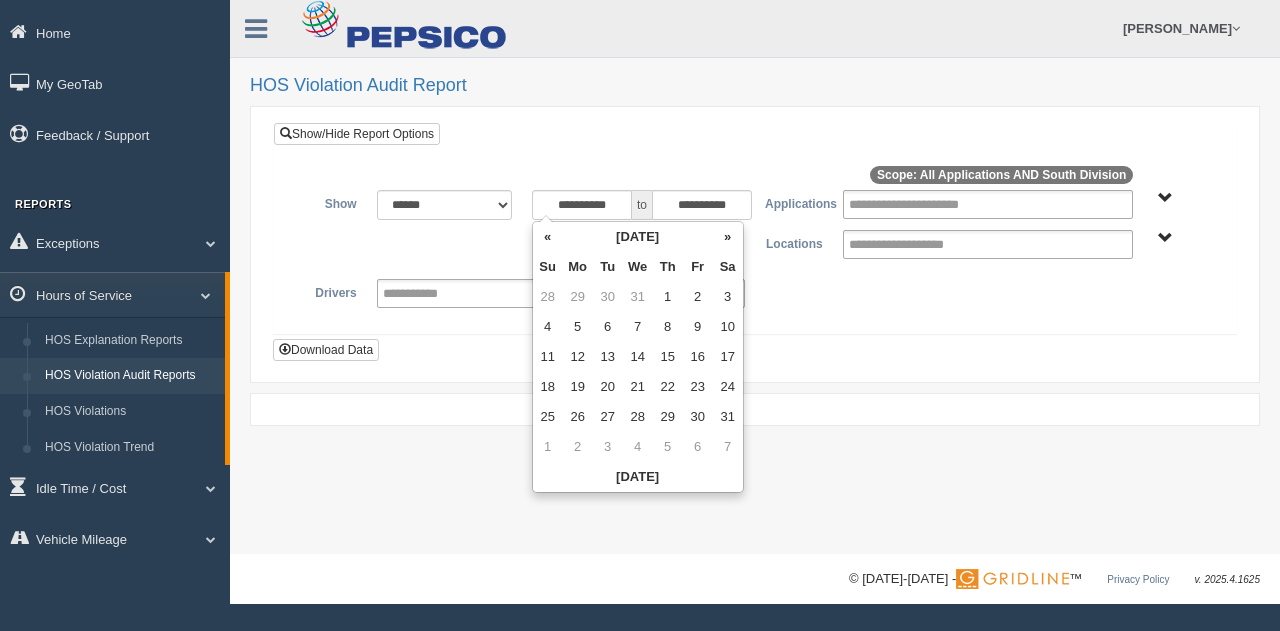 click on "«" at bounding box center [548, 237] 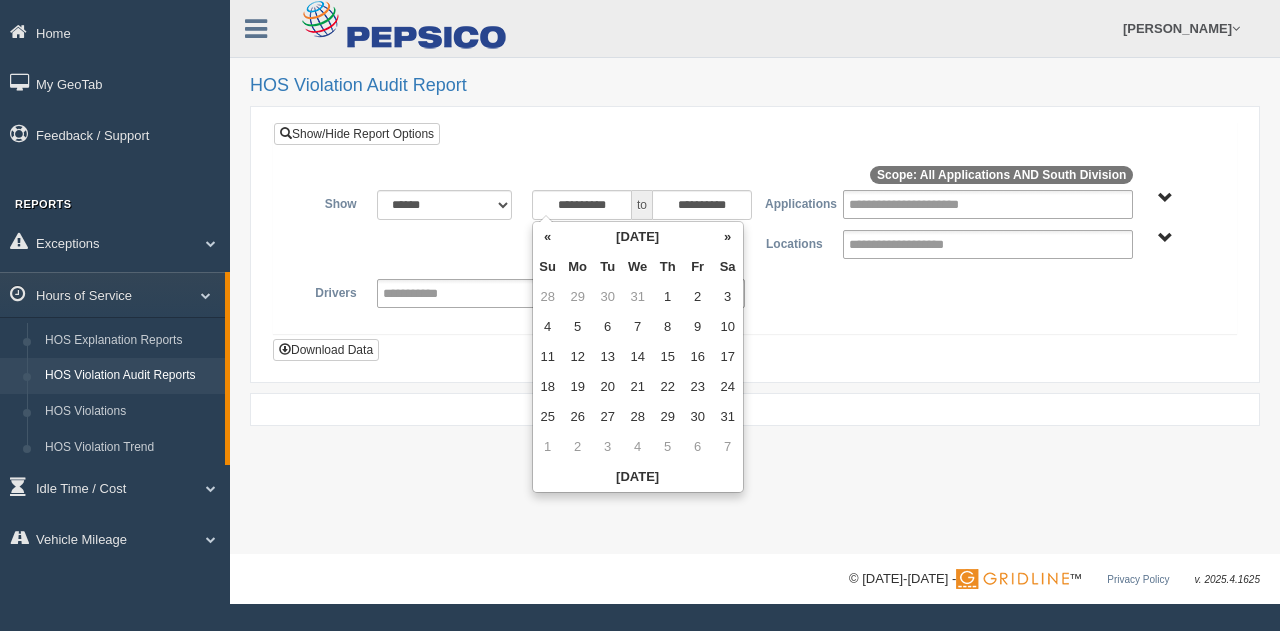 click on "«" at bounding box center [548, 237] 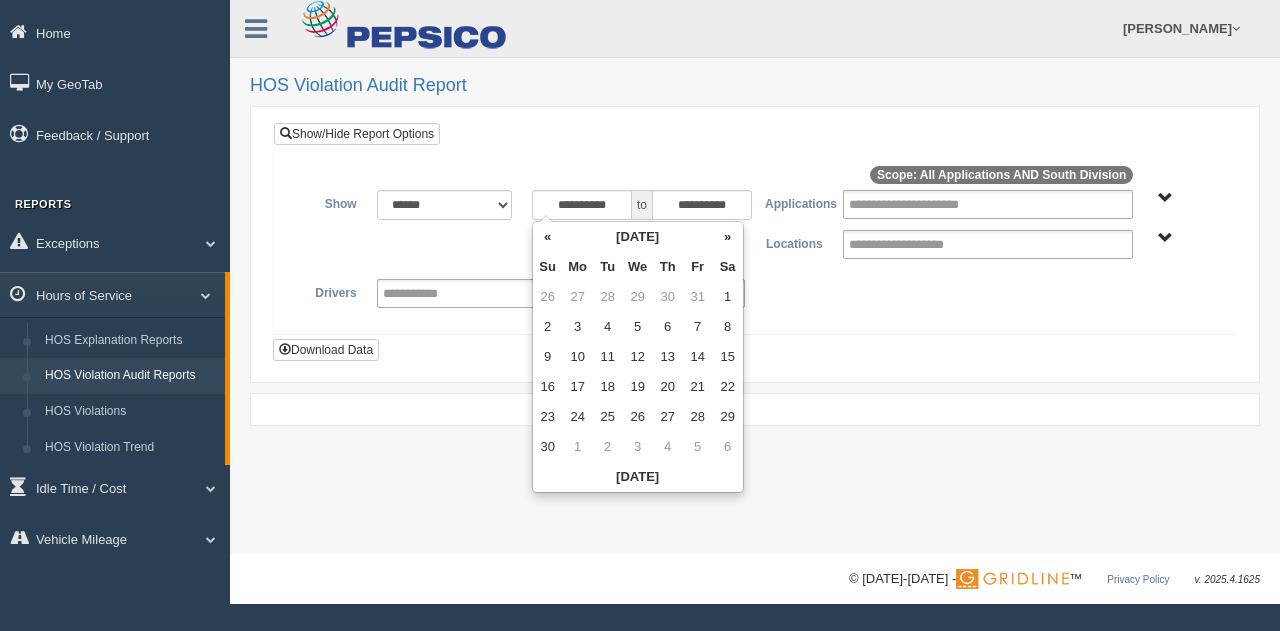 click on "«" at bounding box center (548, 237) 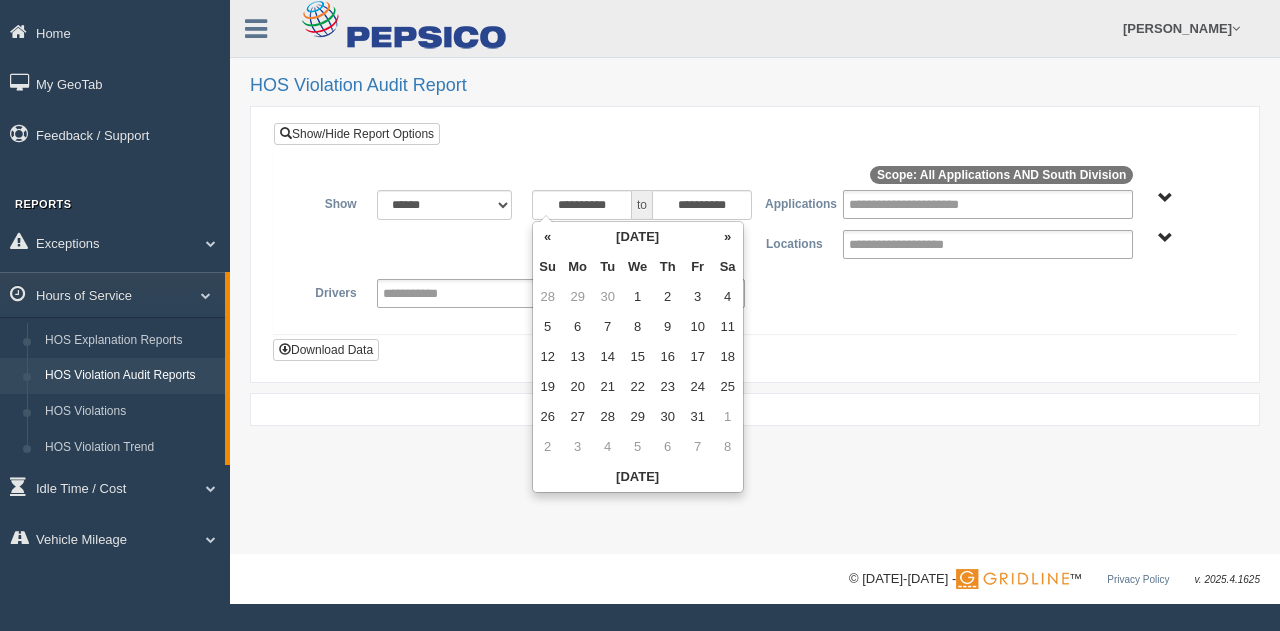 click on "«" at bounding box center (548, 237) 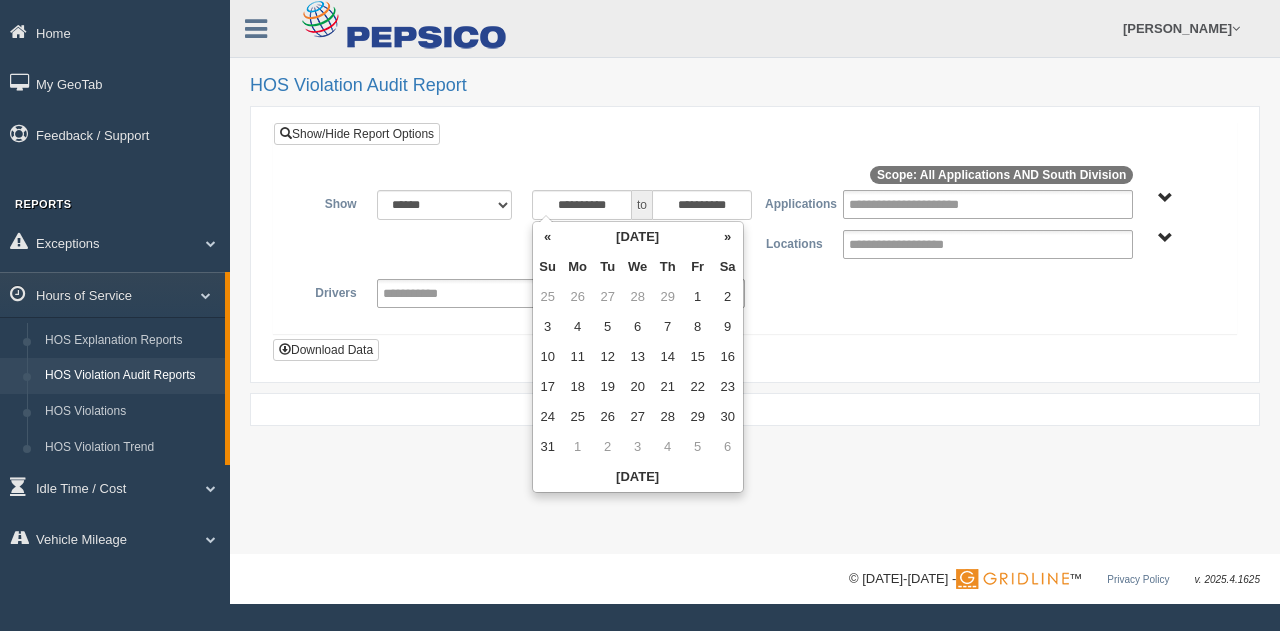 click on "«" at bounding box center [548, 237] 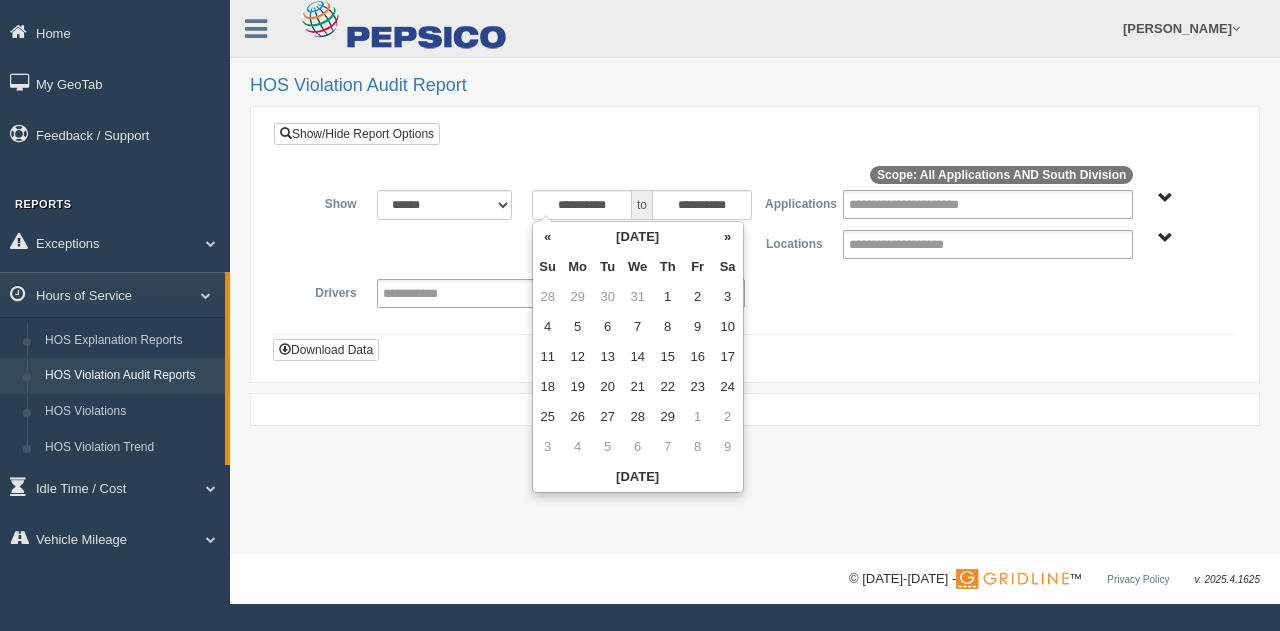 click on "«" at bounding box center [548, 237] 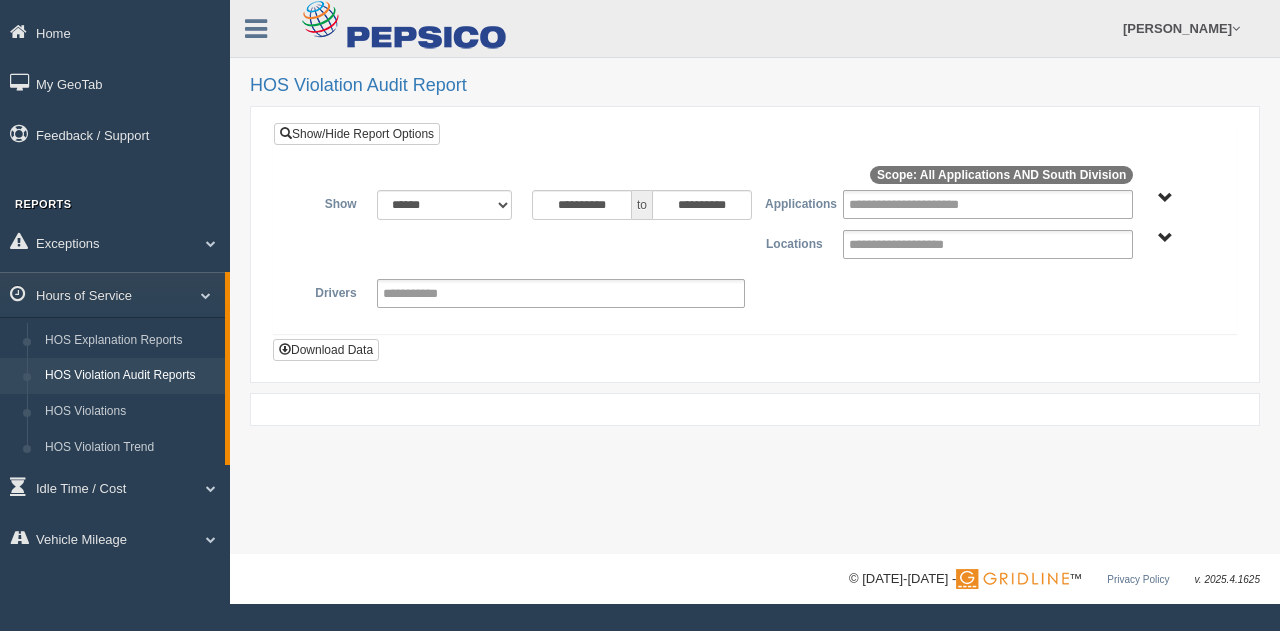 click on "**********" at bounding box center [755, 242] 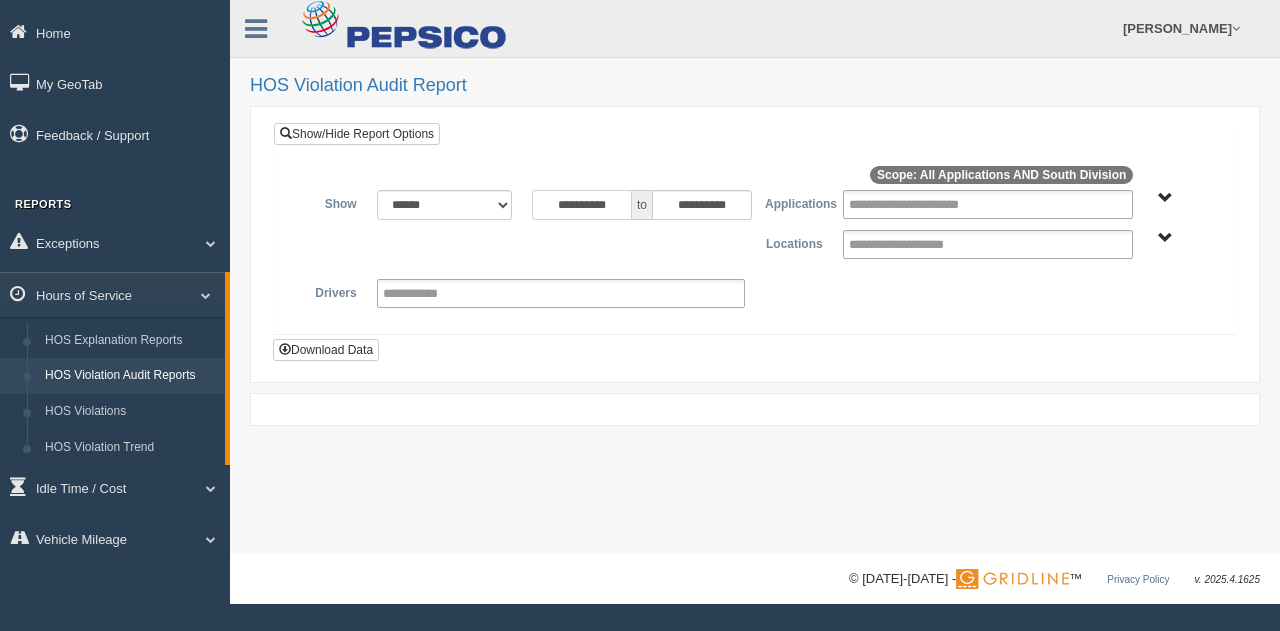 click on "**********" at bounding box center (582, 205) 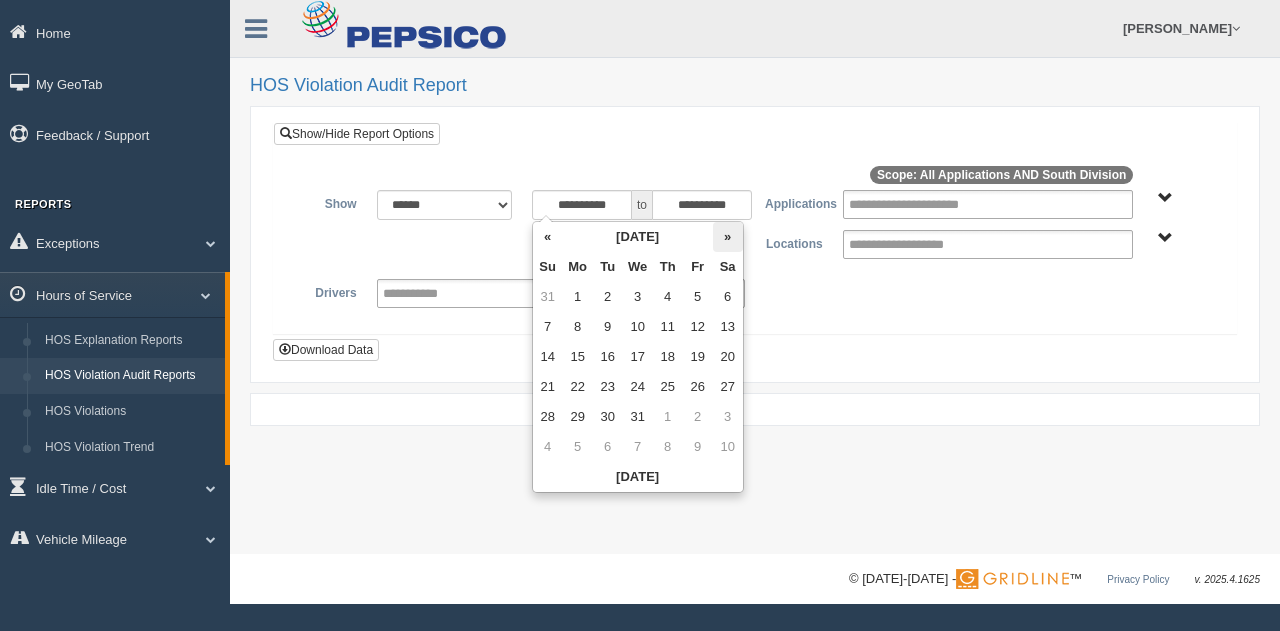 click on "»" at bounding box center (728, 237) 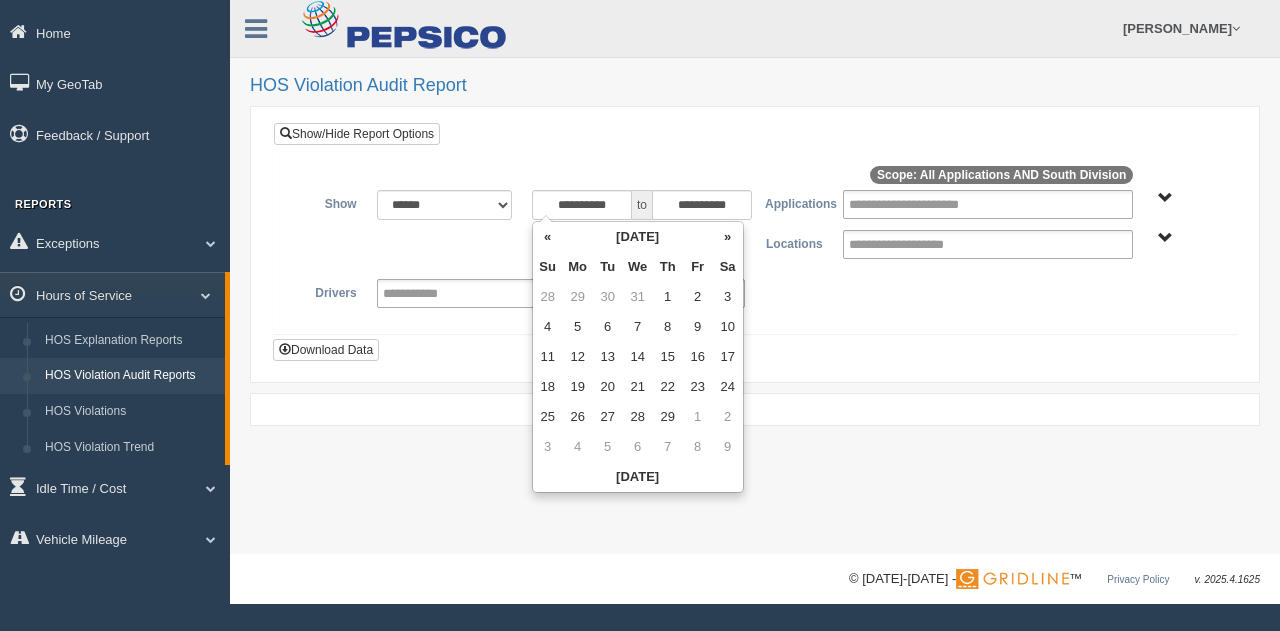 click on "»" at bounding box center (728, 237) 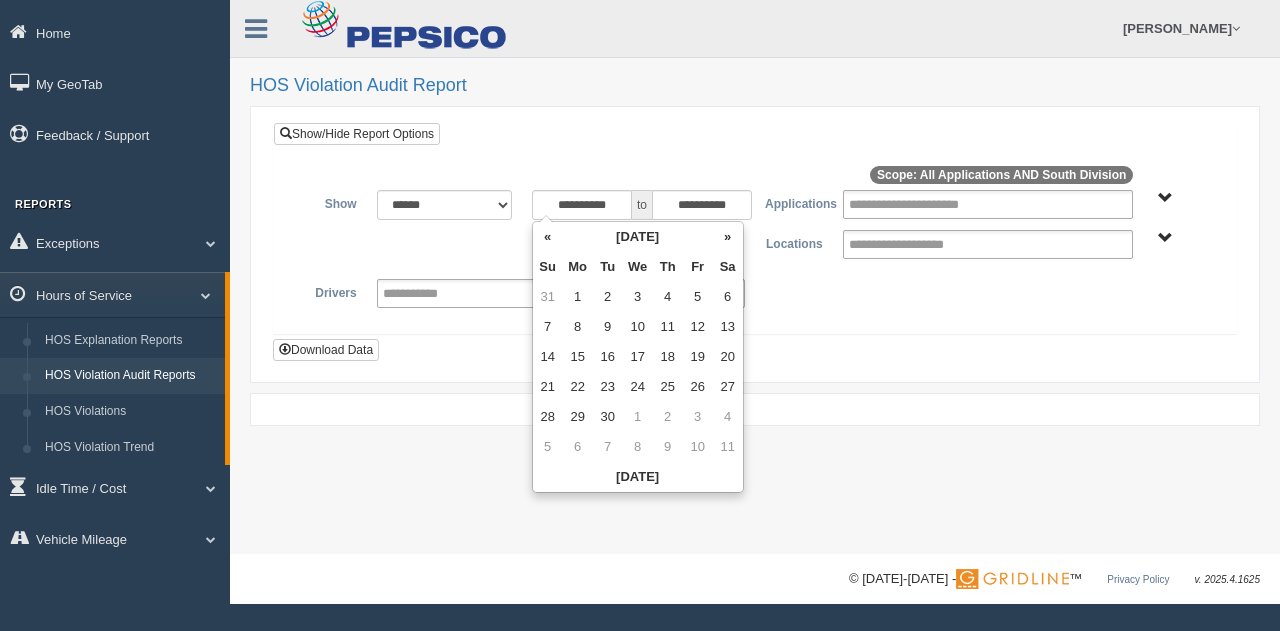 click on "»" at bounding box center (728, 237) 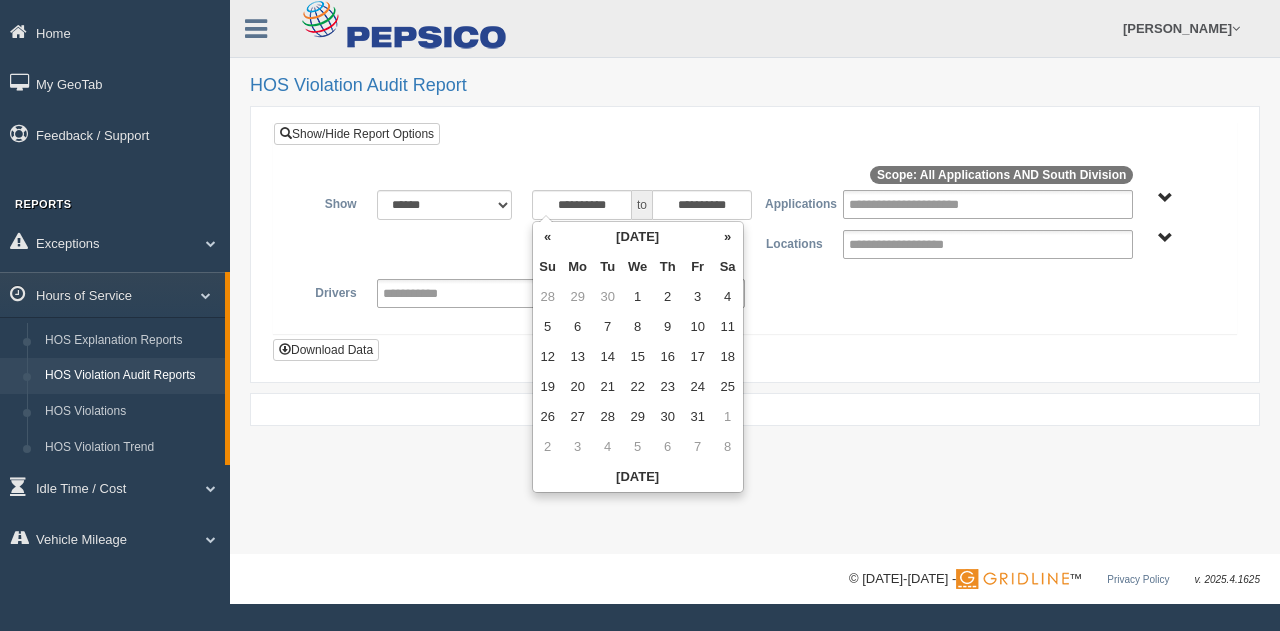click on "»" at bounding box center (728, 237) 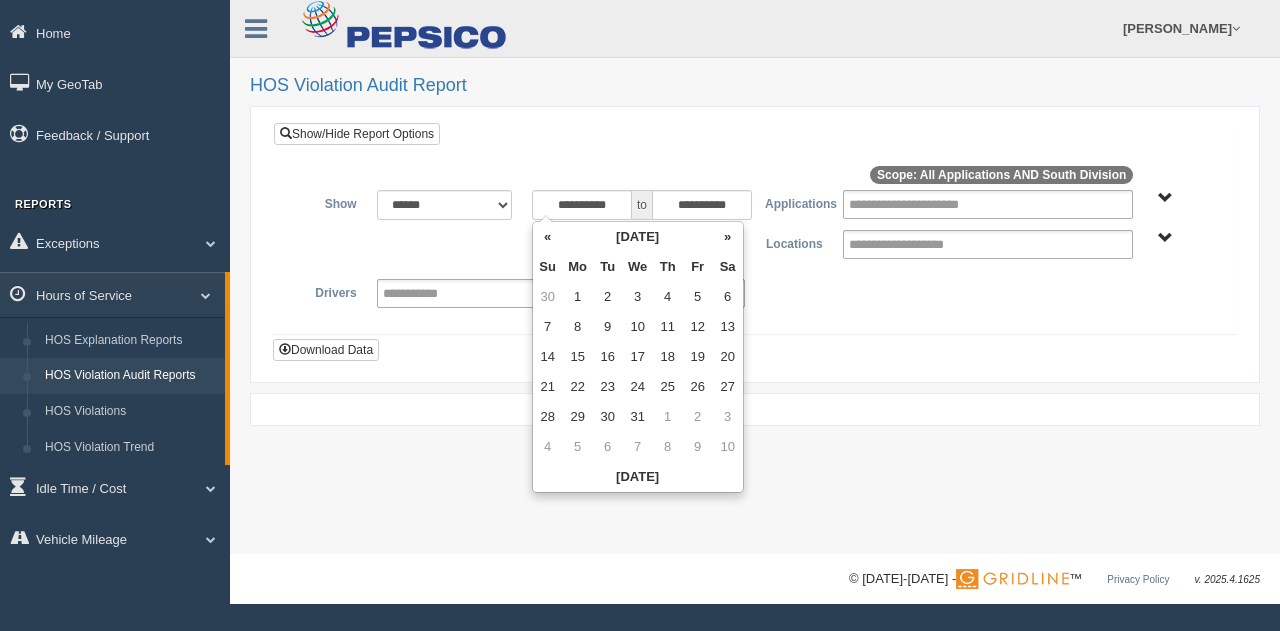 click on "»" at bounding box center (728, 237) 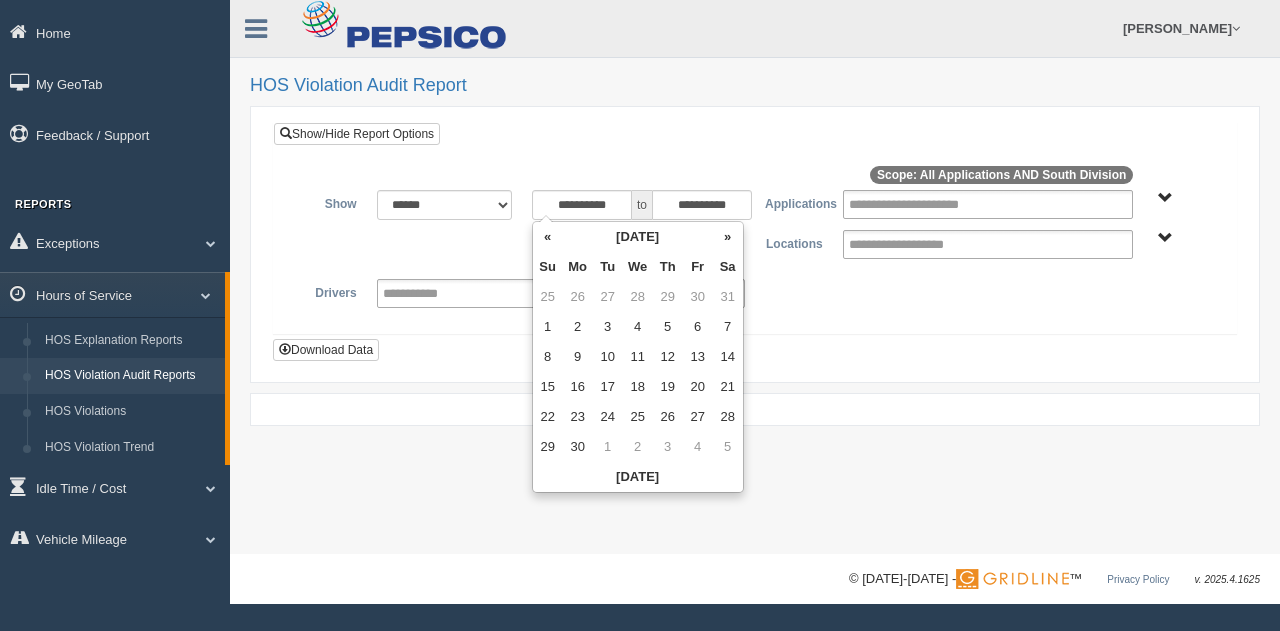 click on "»" at bounding box center [728, 237] 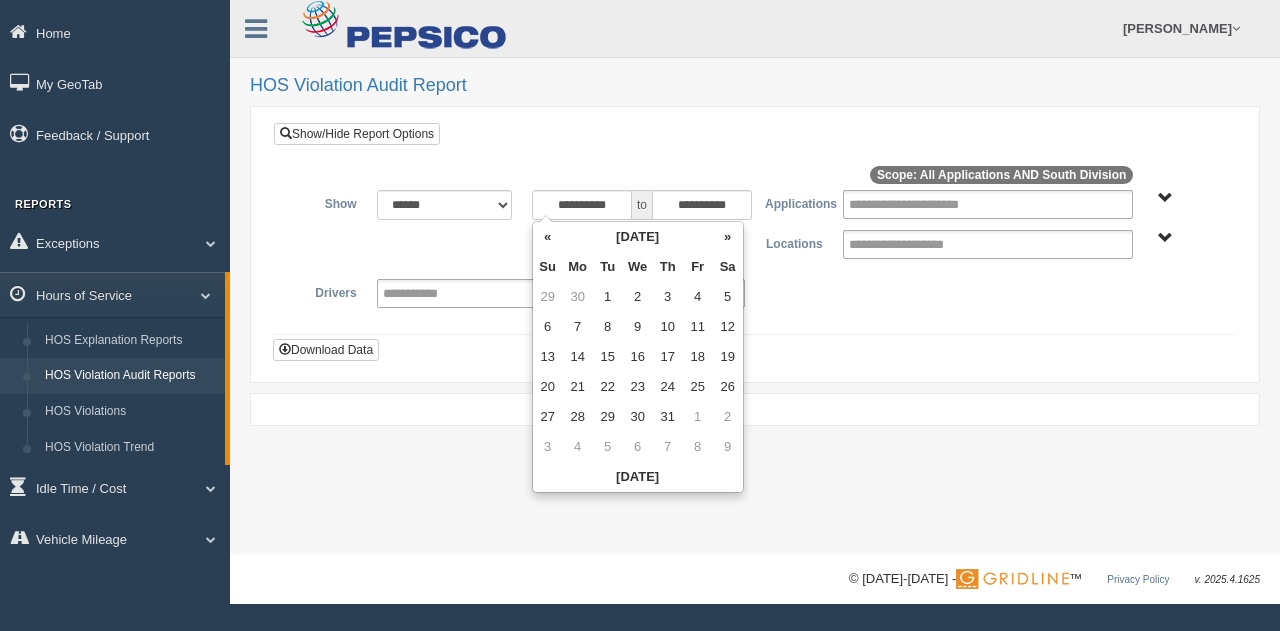 click on "»" at bounding box center (728, 237) 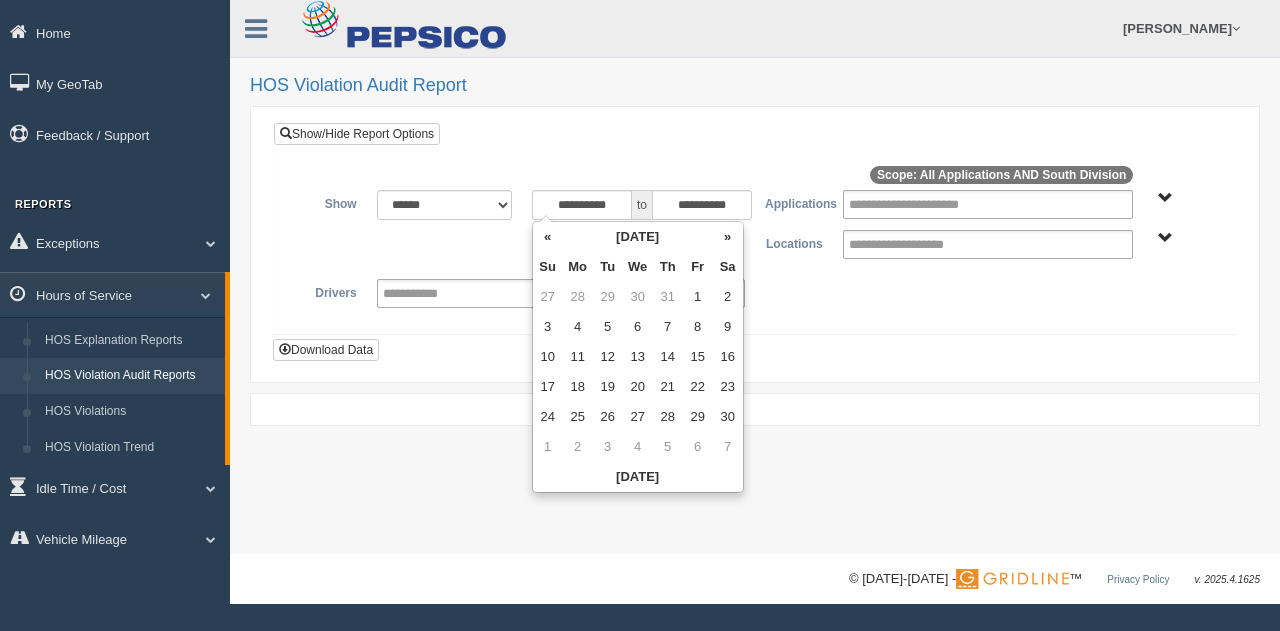 click on "»" at bounding box center (728, 237) 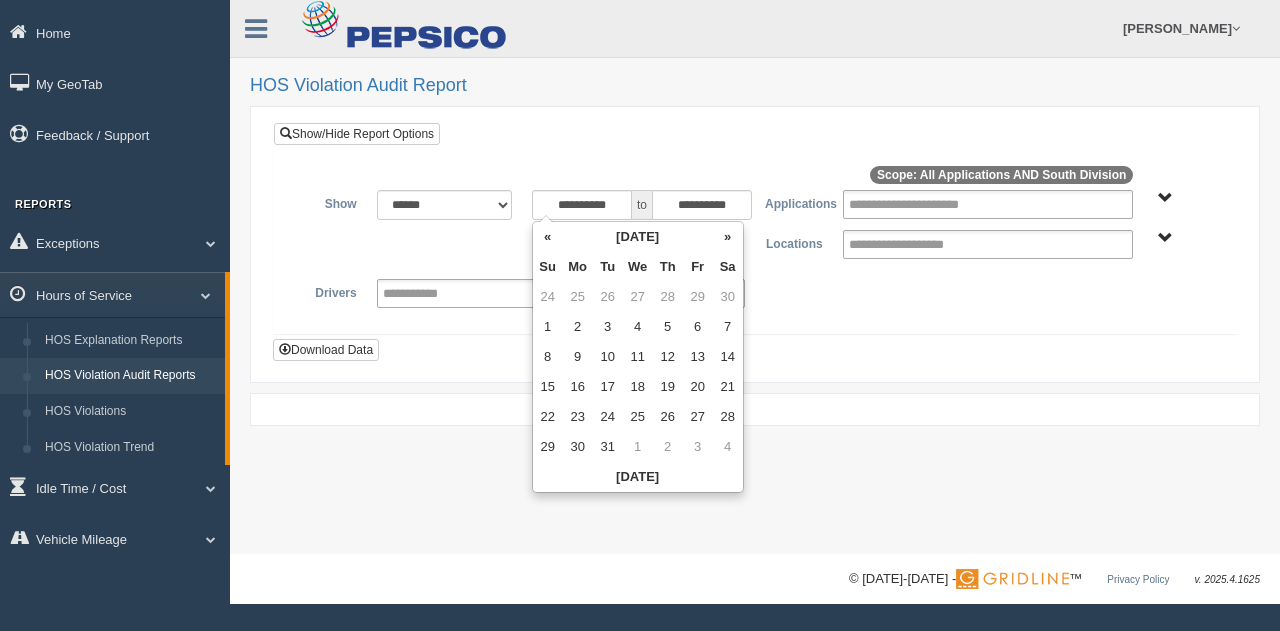 click on "»" at bounding box center [728, 237] 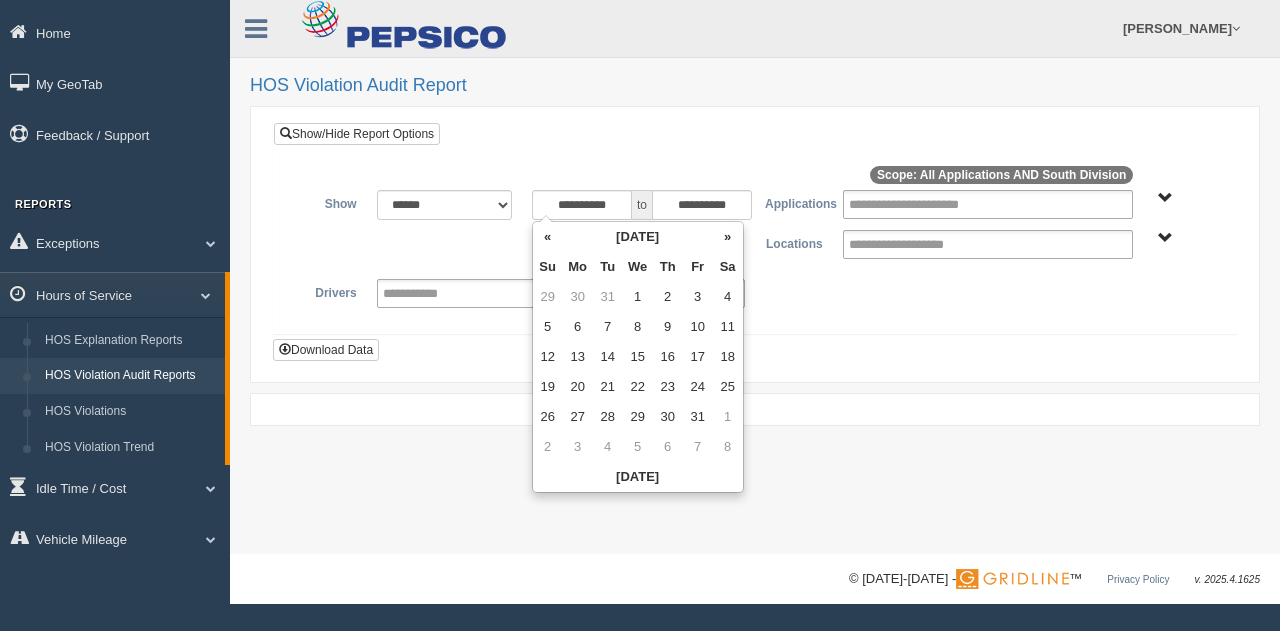 click on "»" at bounding box center (728, 237) 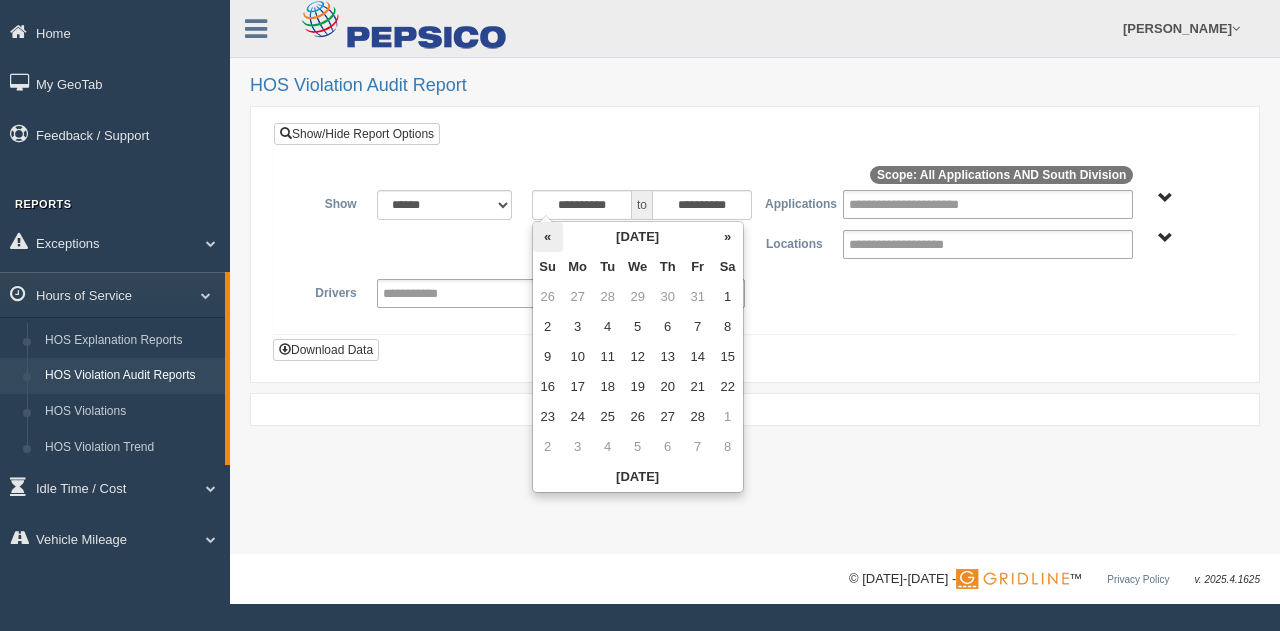 click on "«" at bounding box center (548, 237) 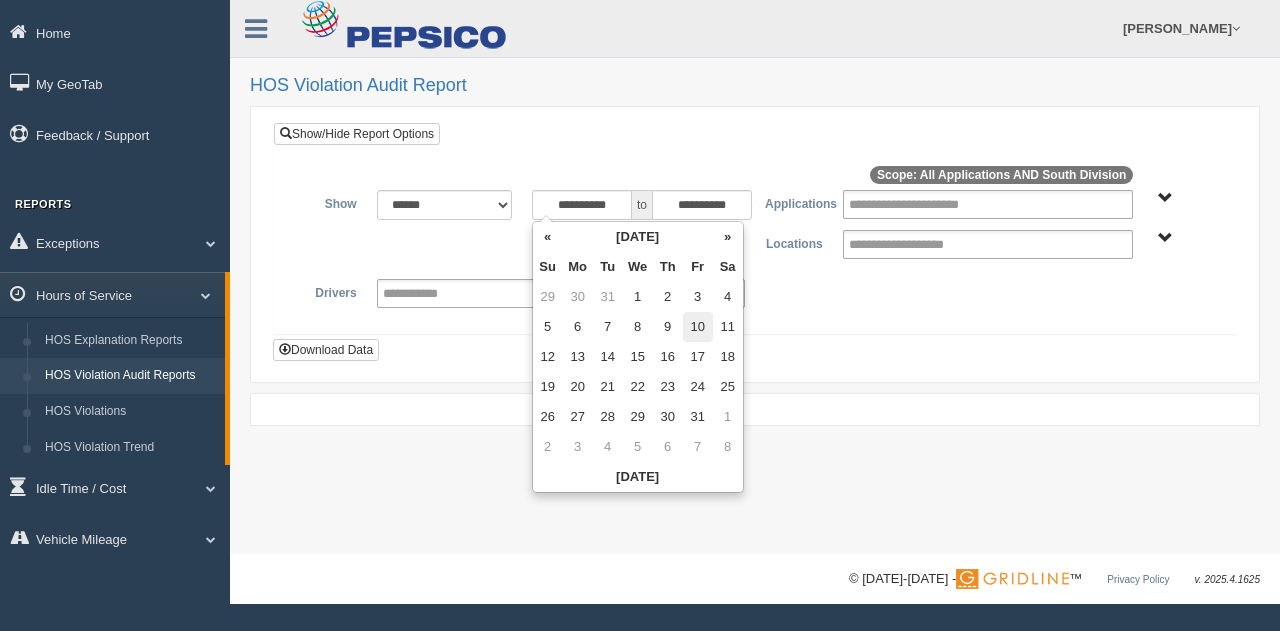 click on "10" at bounding box center (698, 327) 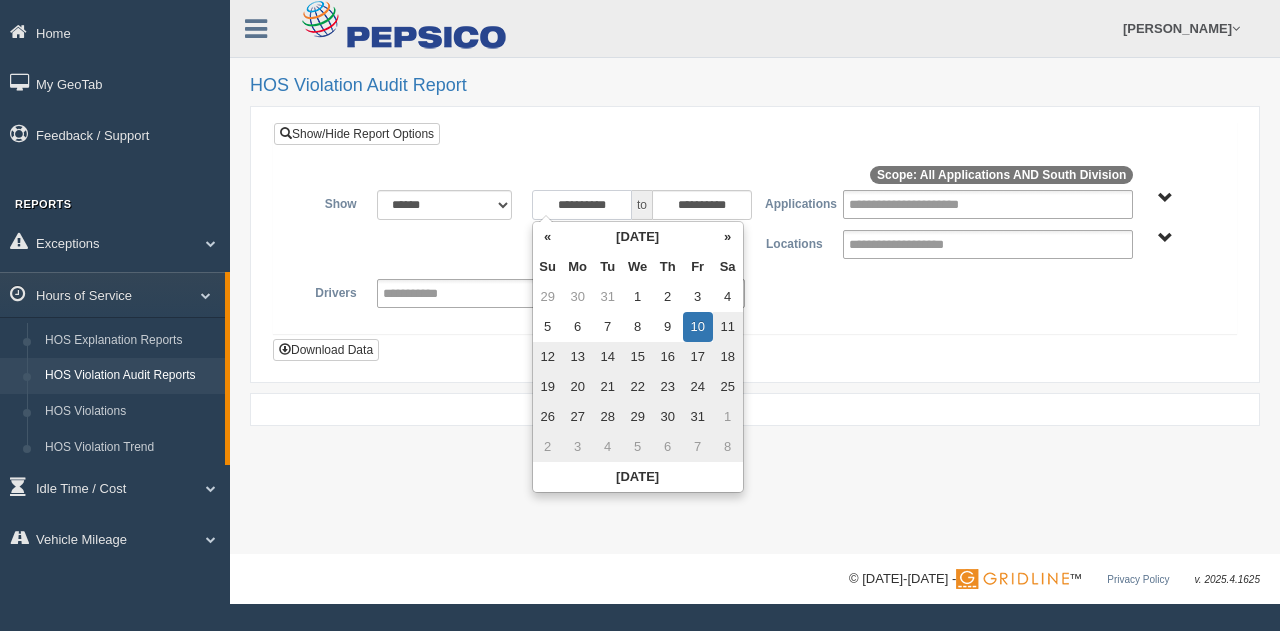 type on "**********" 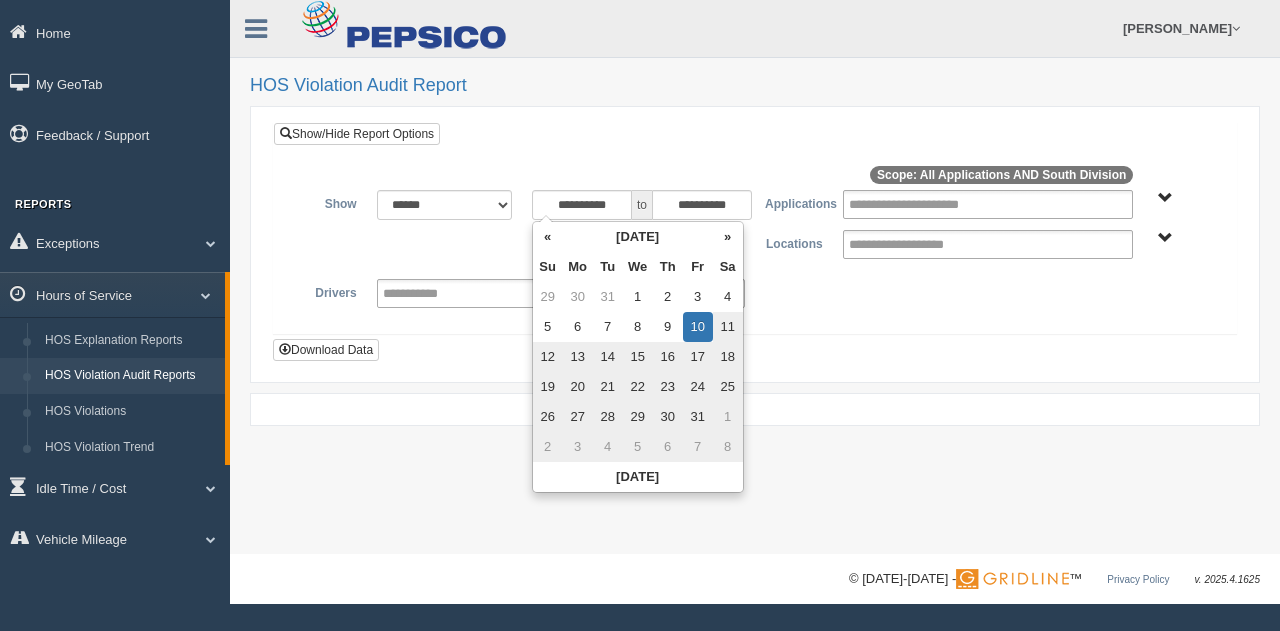click on "**********" at bounding box center (755, 242) 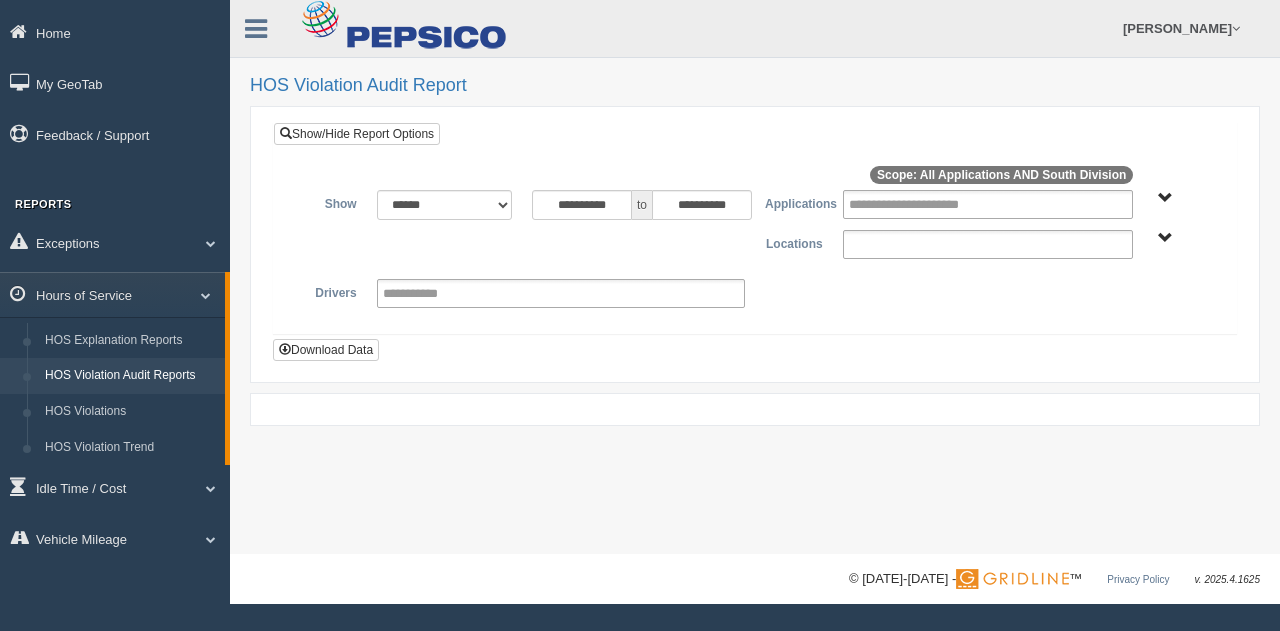 click at bounding box center [918, 244] 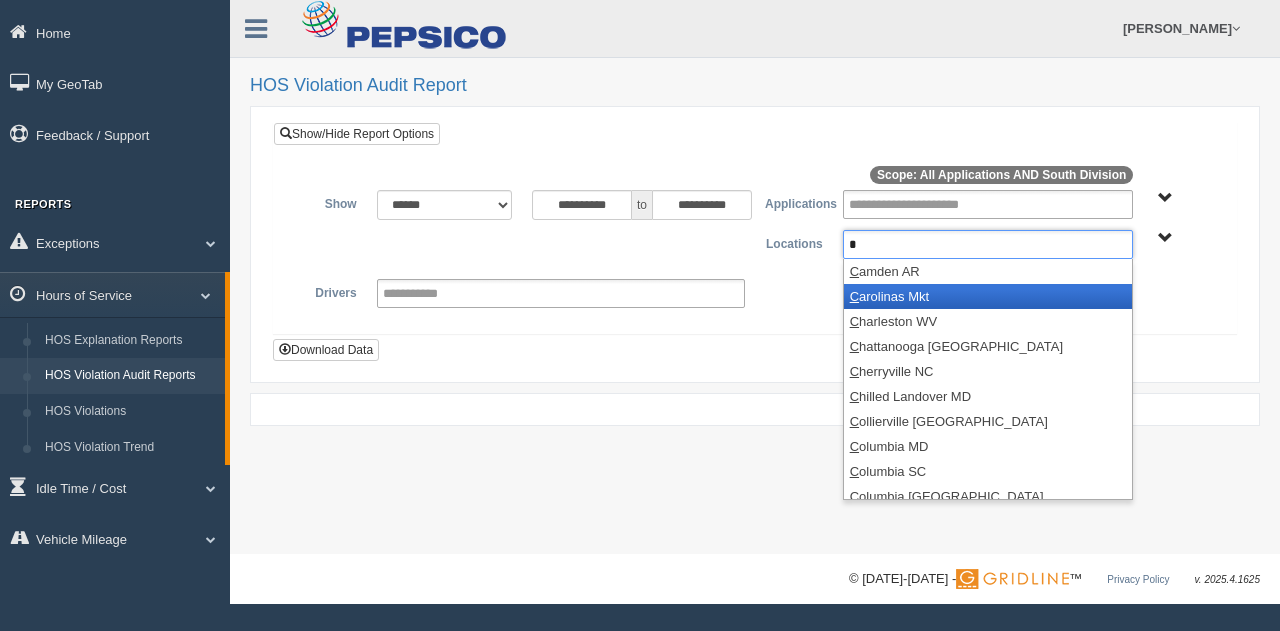 type on "*" 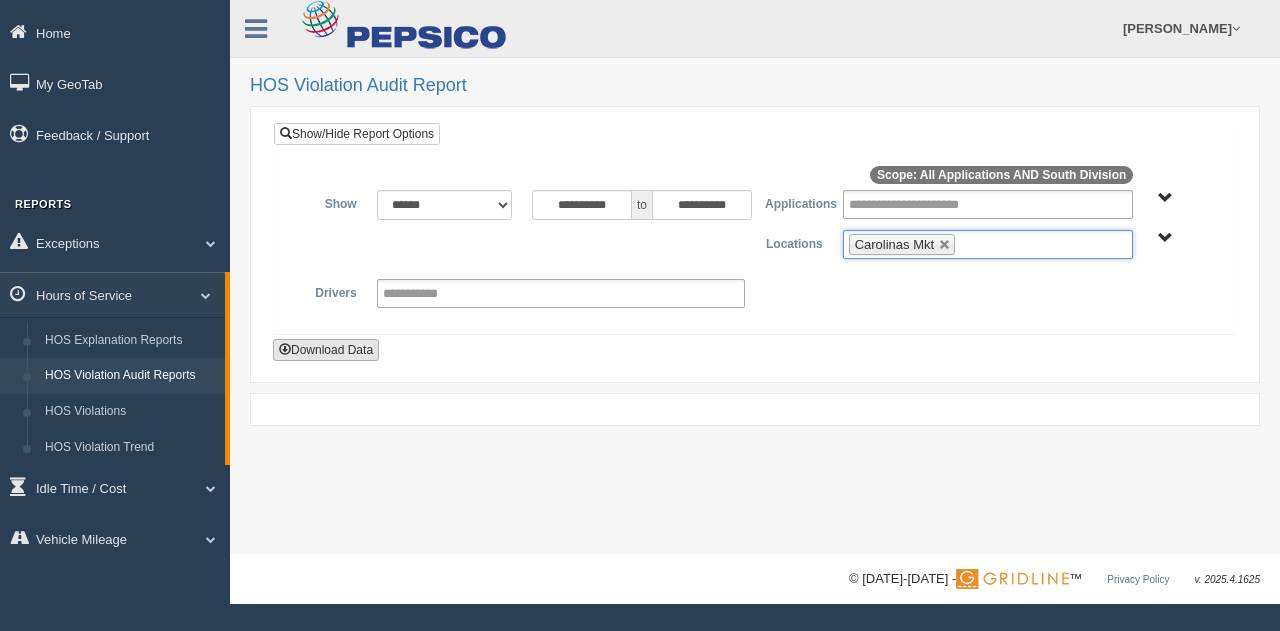 click on "Download Data" at bounding box center (326, 350) 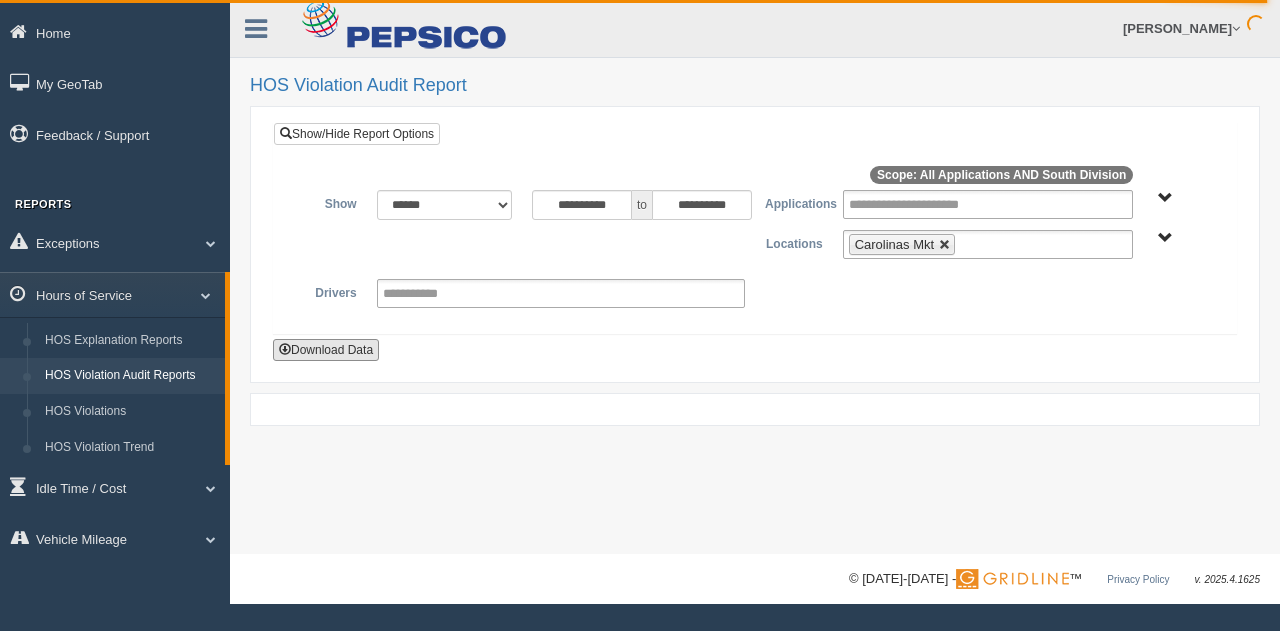 click at bounding box center [945, 245] 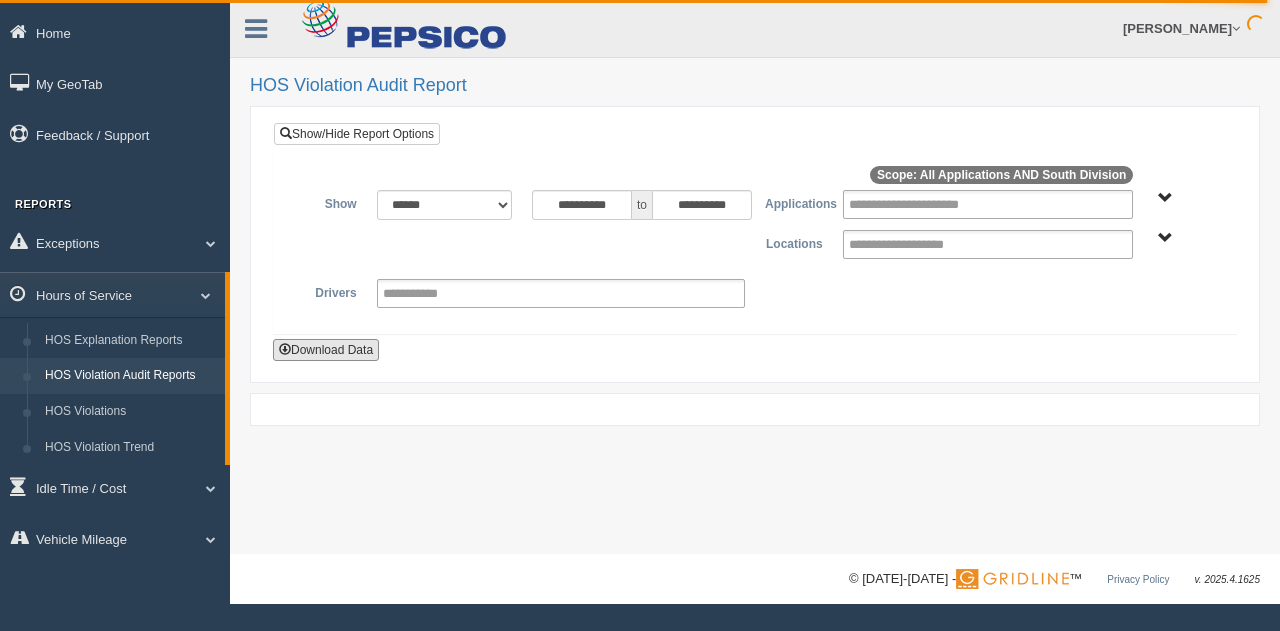 type on "download" 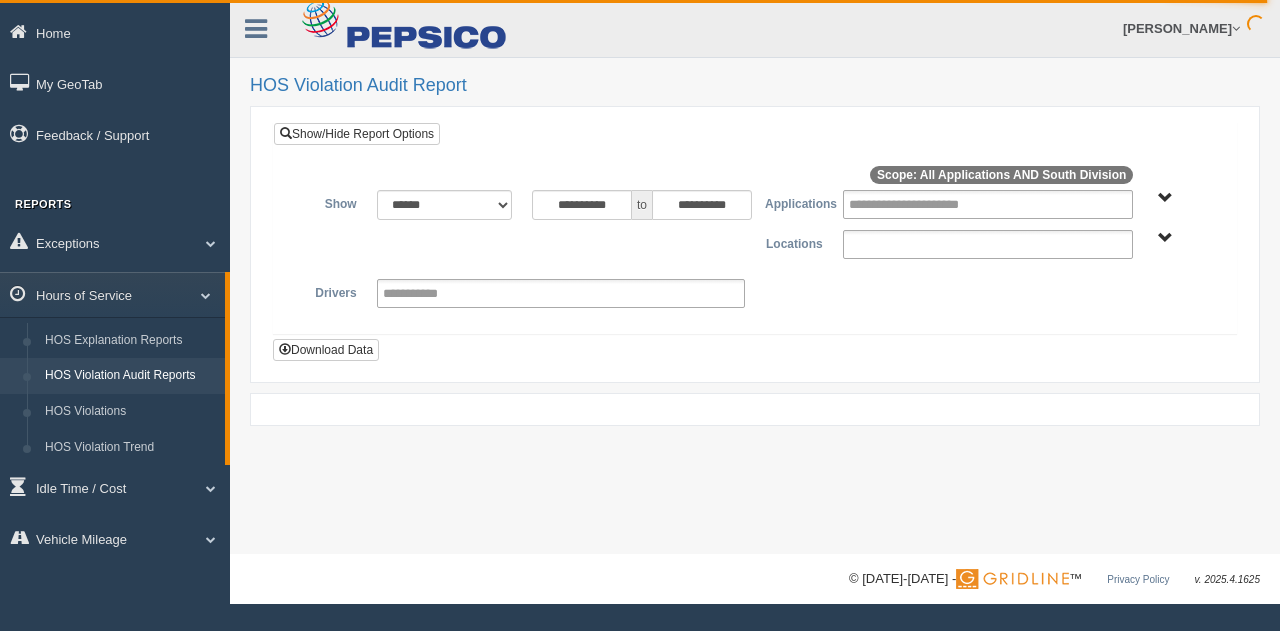 click at bounding box center (918, 244) 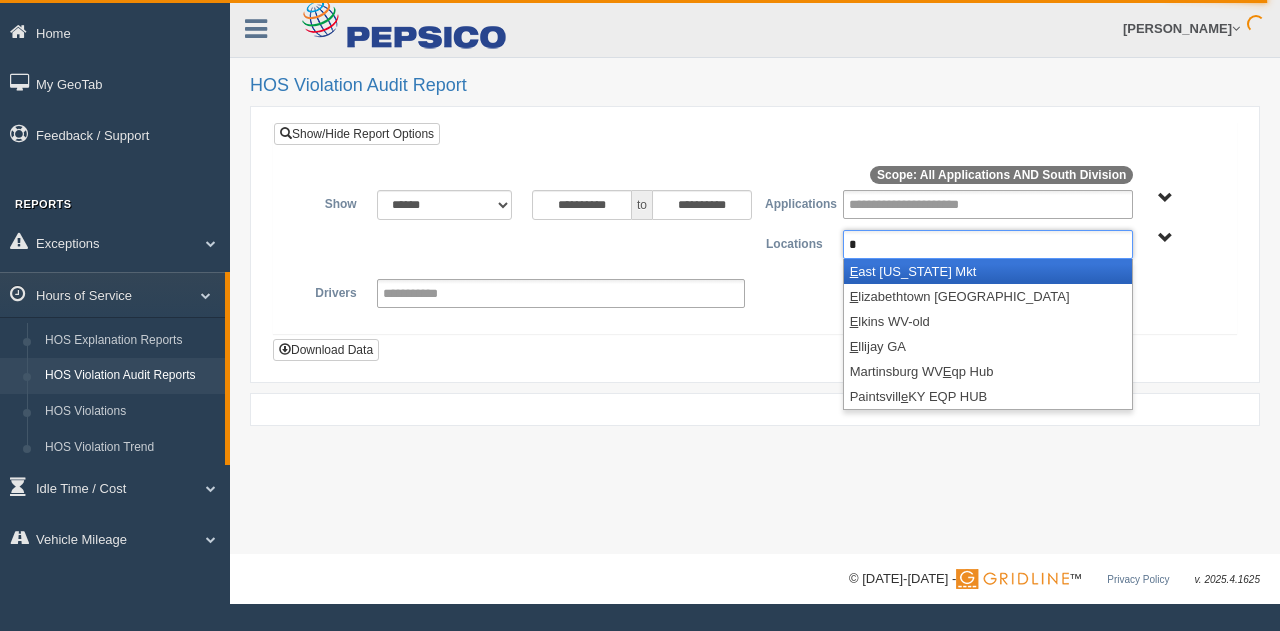 type on "*" 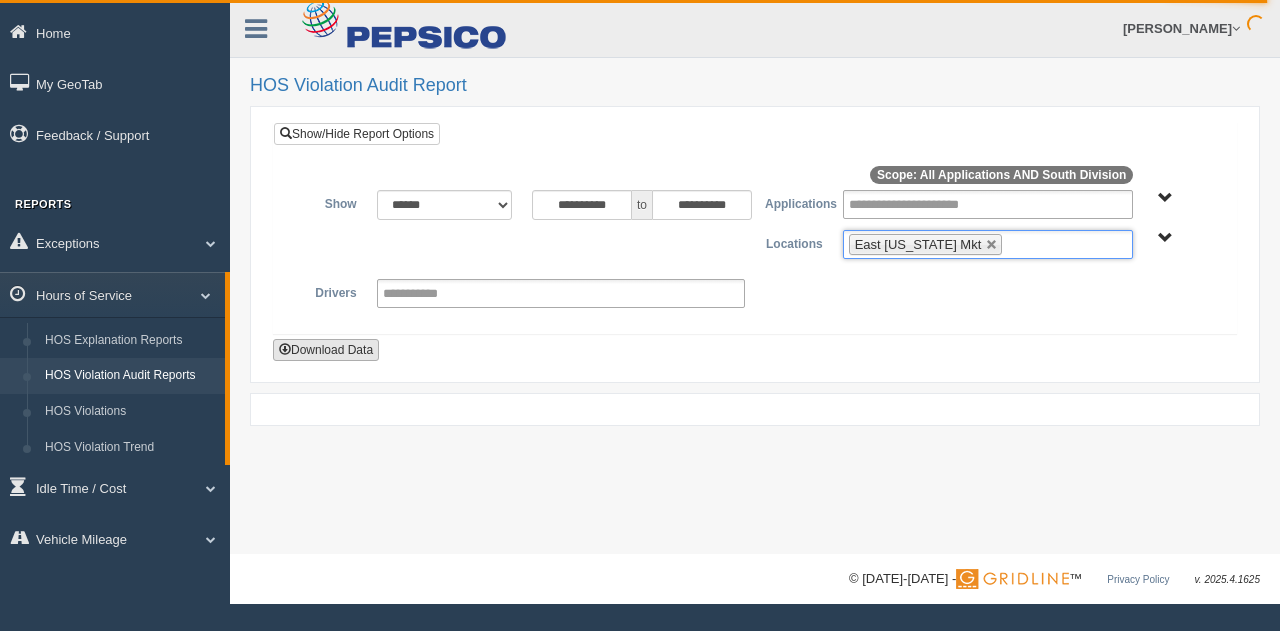 click on "Download Data" at bounding box center (326, 350) 